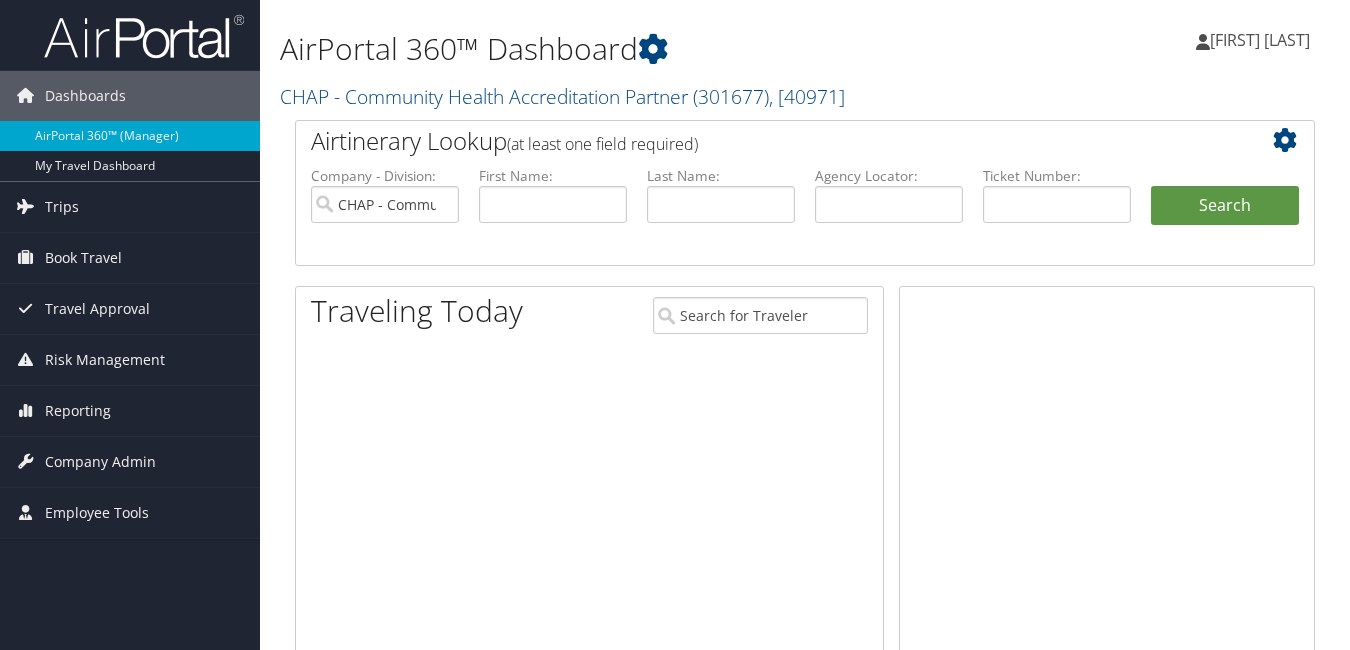 scroll, scrollTop: 0, scrollLeft: 0, axis: both 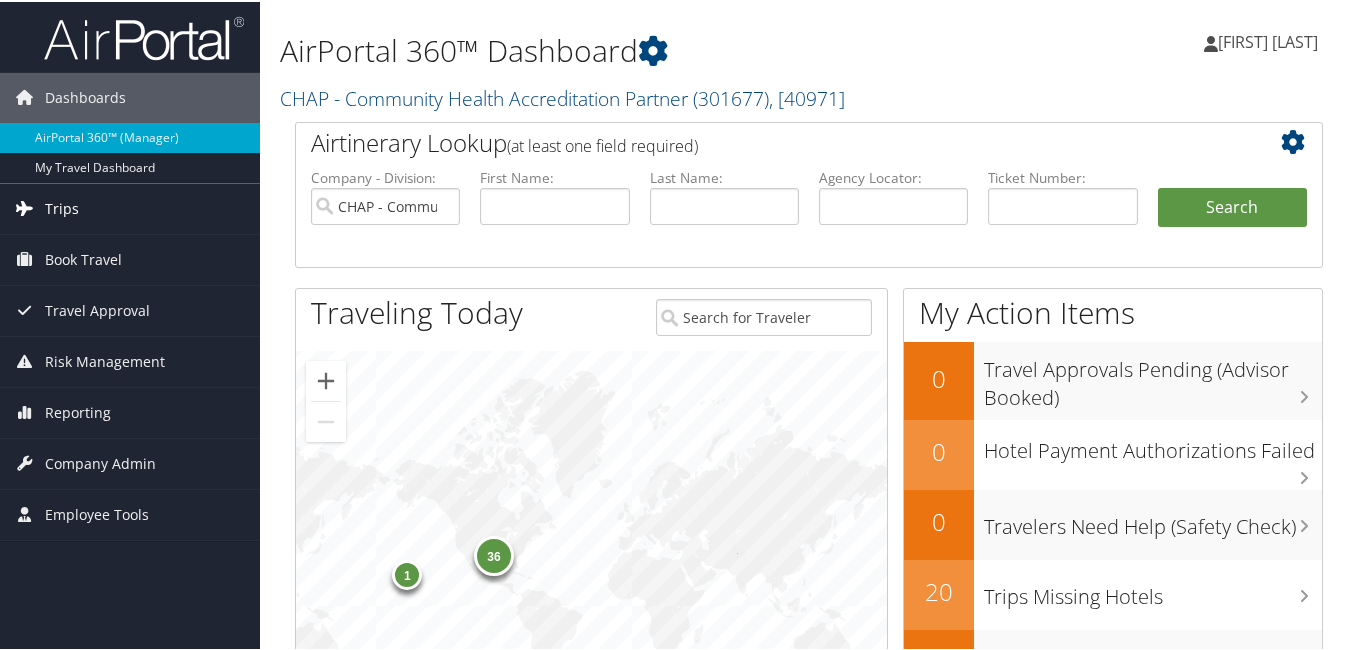 click on "Trips" at bounding box center [62, 207] 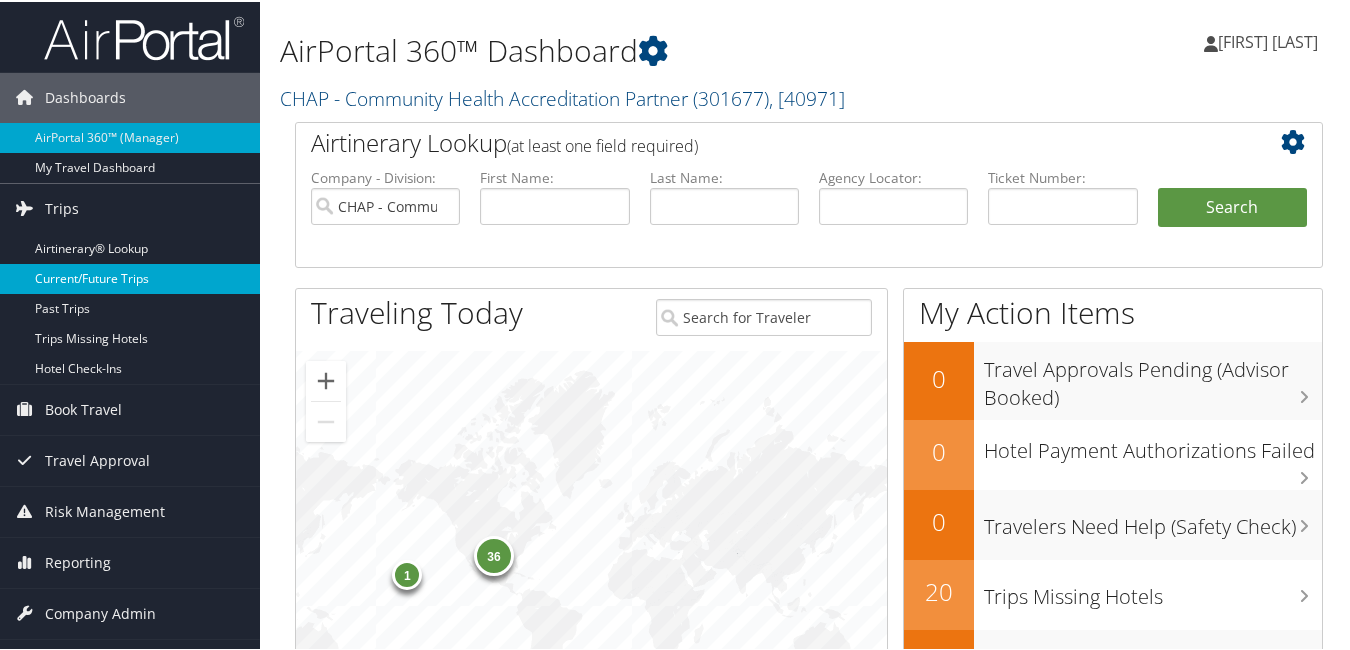 click on "Current/Future Trips" at bounding box center (130, 277) 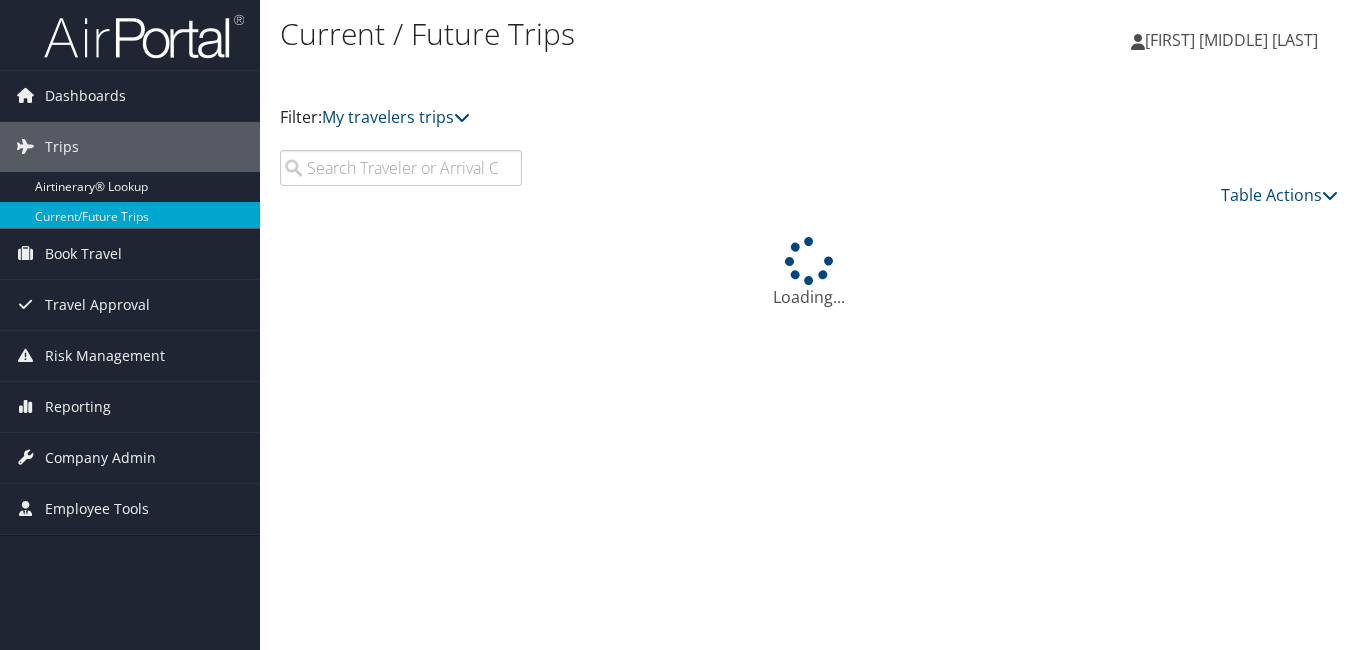 scroll, scrollTop: 0, scrollLeft: 0, axis: both 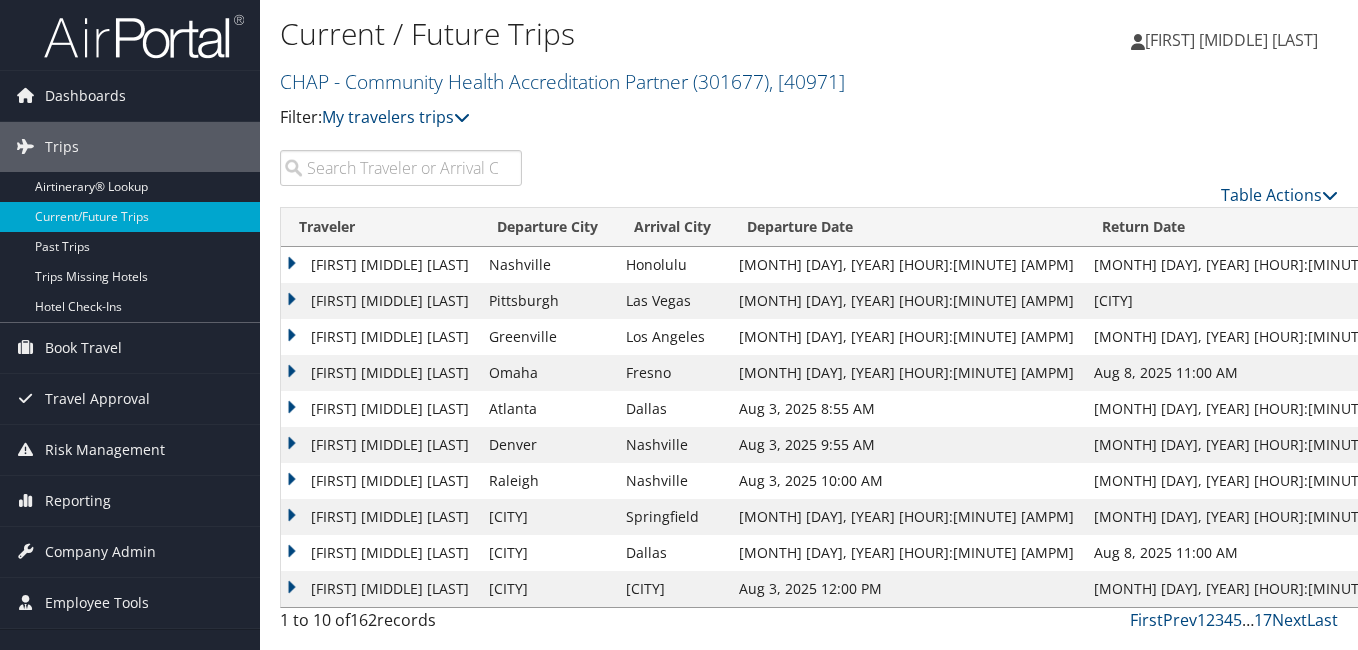 click at bounding box center (401, 168) 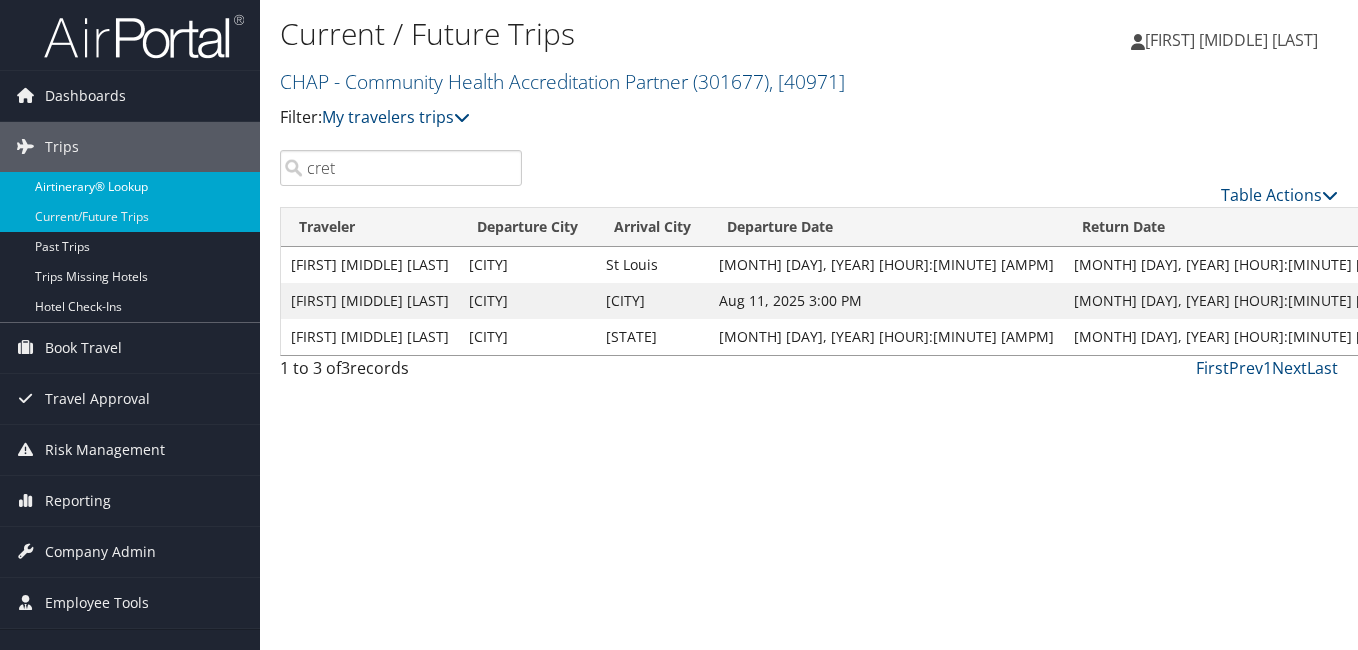 drag, startPoint x: 361, startPoint y: 176, endPoint x: 235, endPoint y: 195, distance: 127.424484 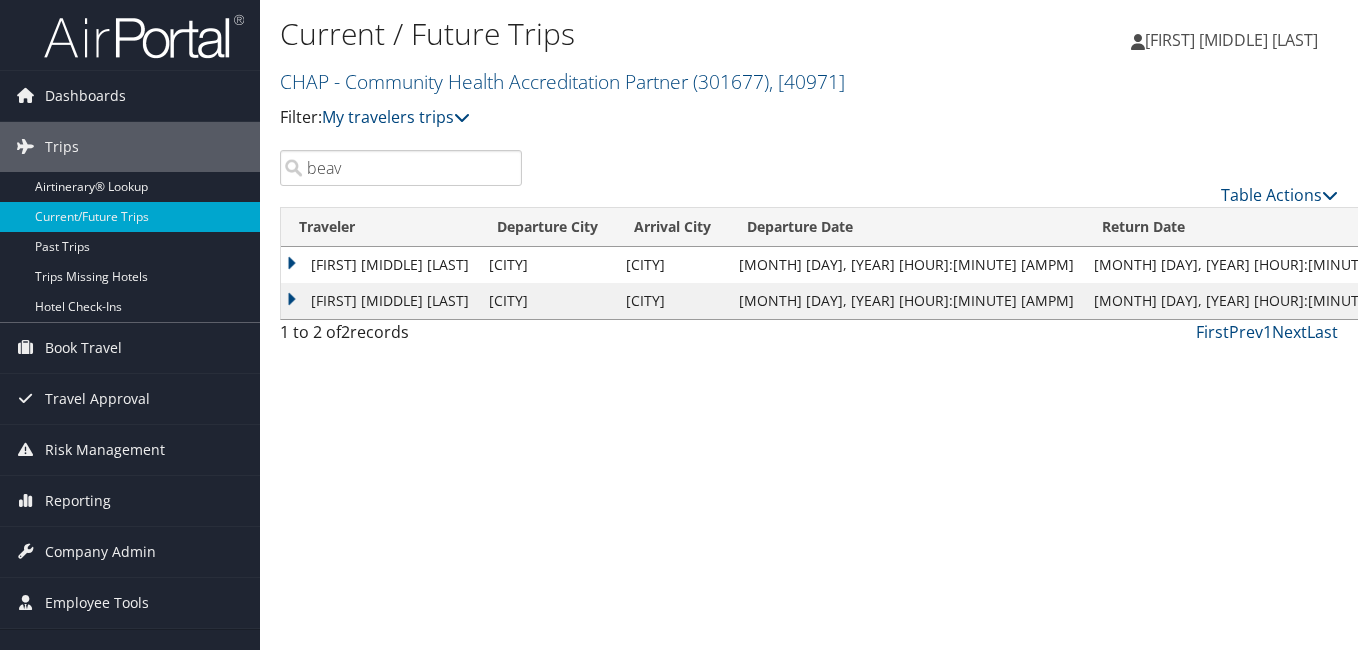 type on "beav" 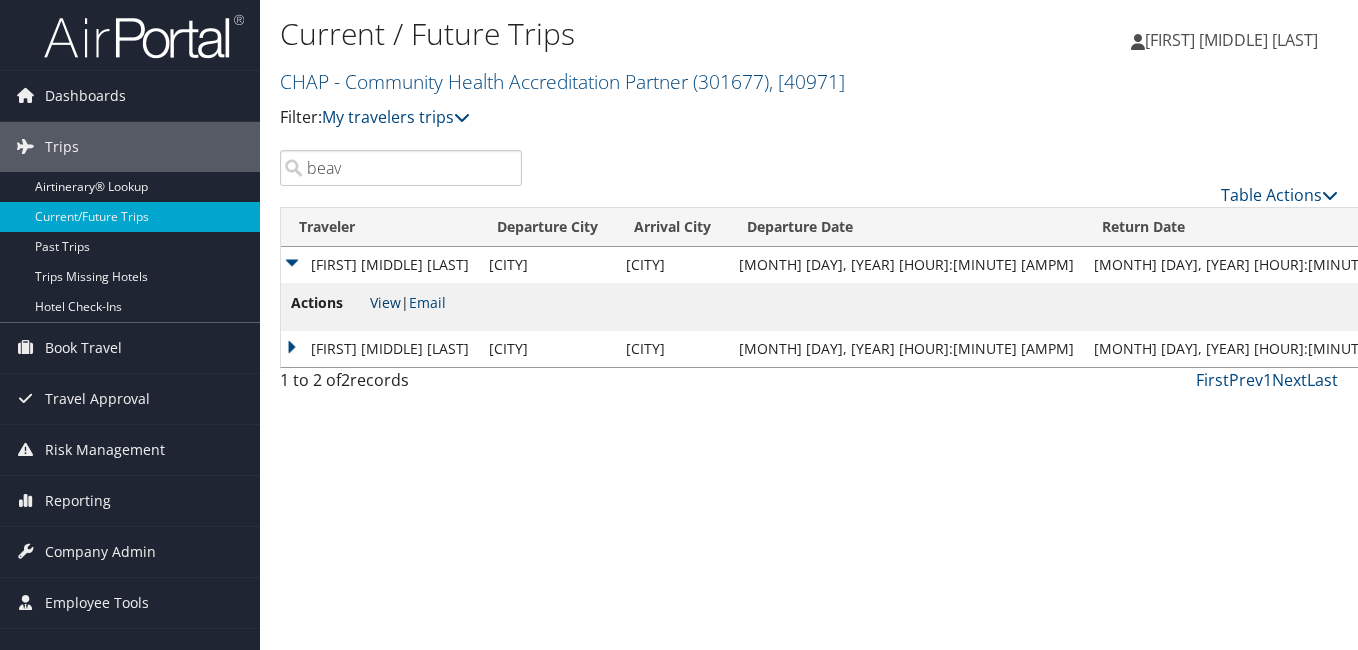 click on "View" at bounding box center [385, 302] 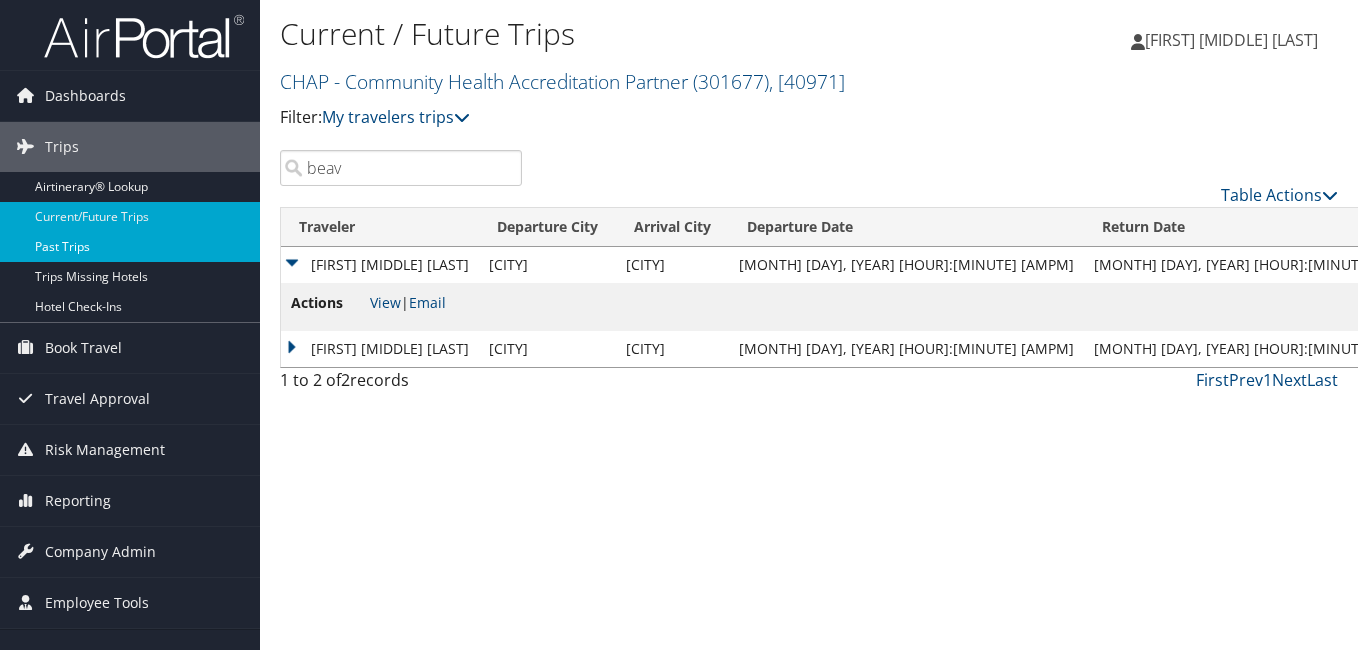 click on "Past Trips" at bounding box center [130, 247] 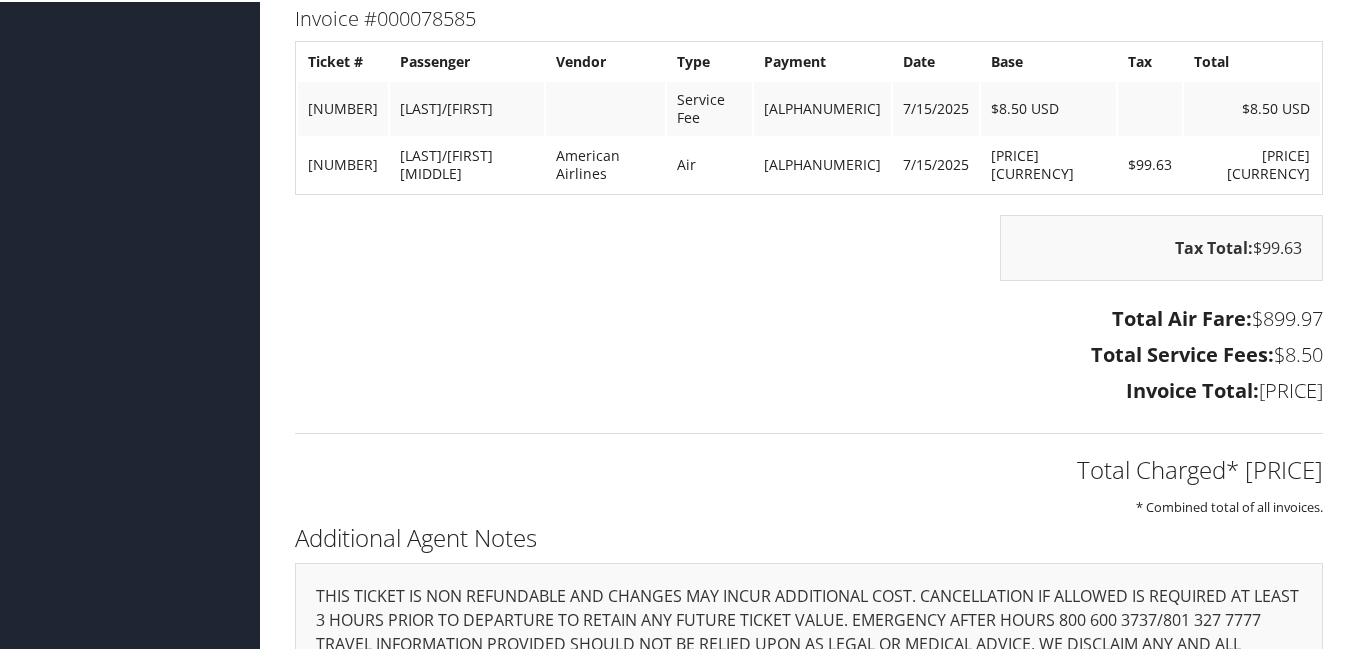 scroll, scrollTop: 3200, scrollLeft: 0, axis: vertical 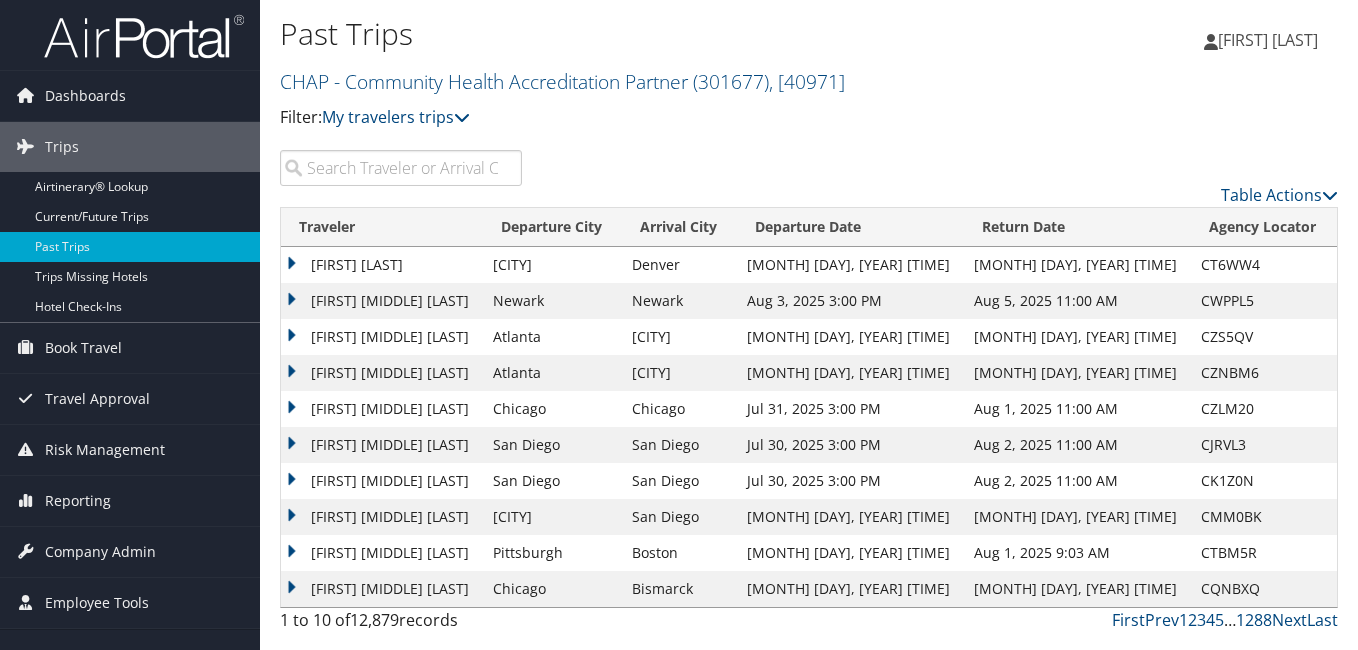 click at bounding box center [401, 168] 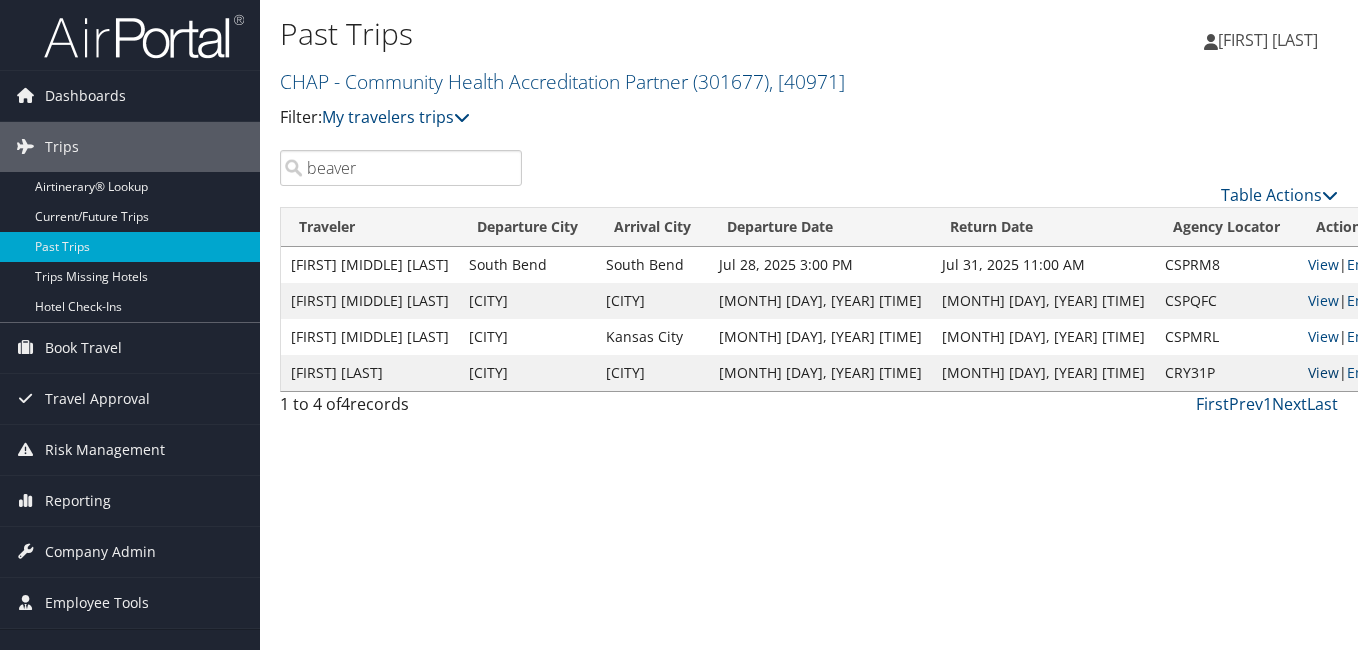 type on "beaver" 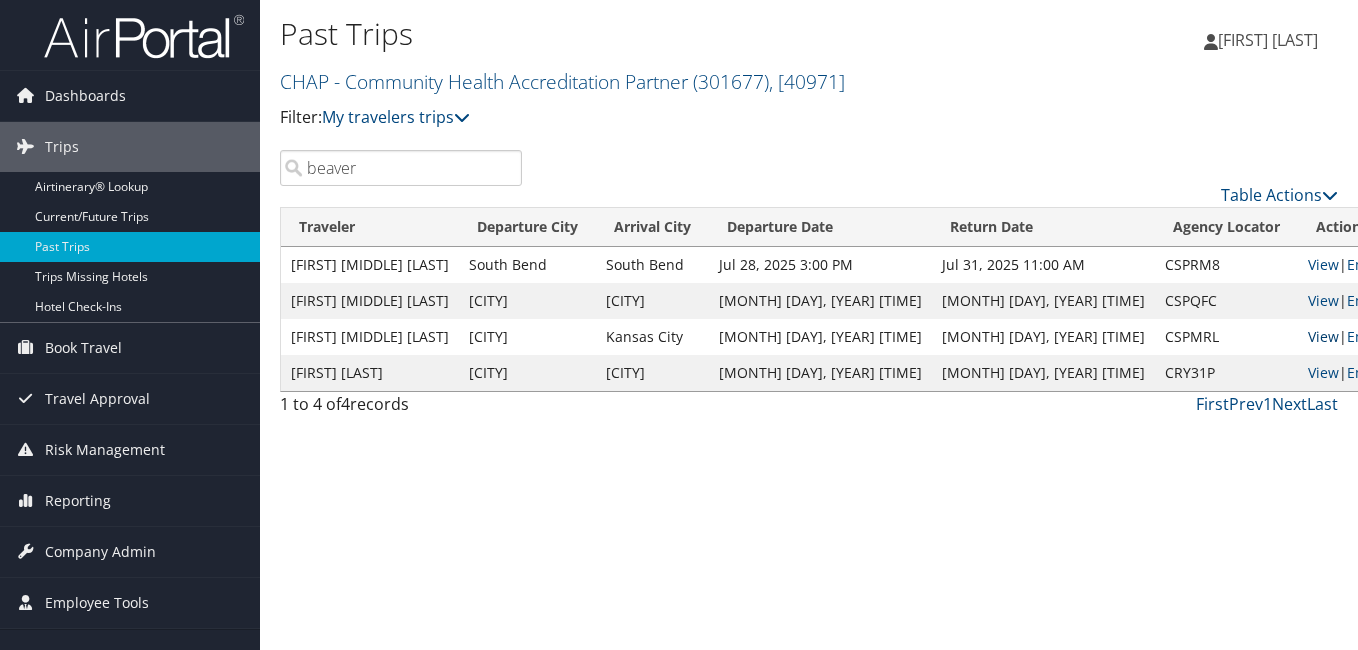 click on "View" at bounding box center (1323, 336) 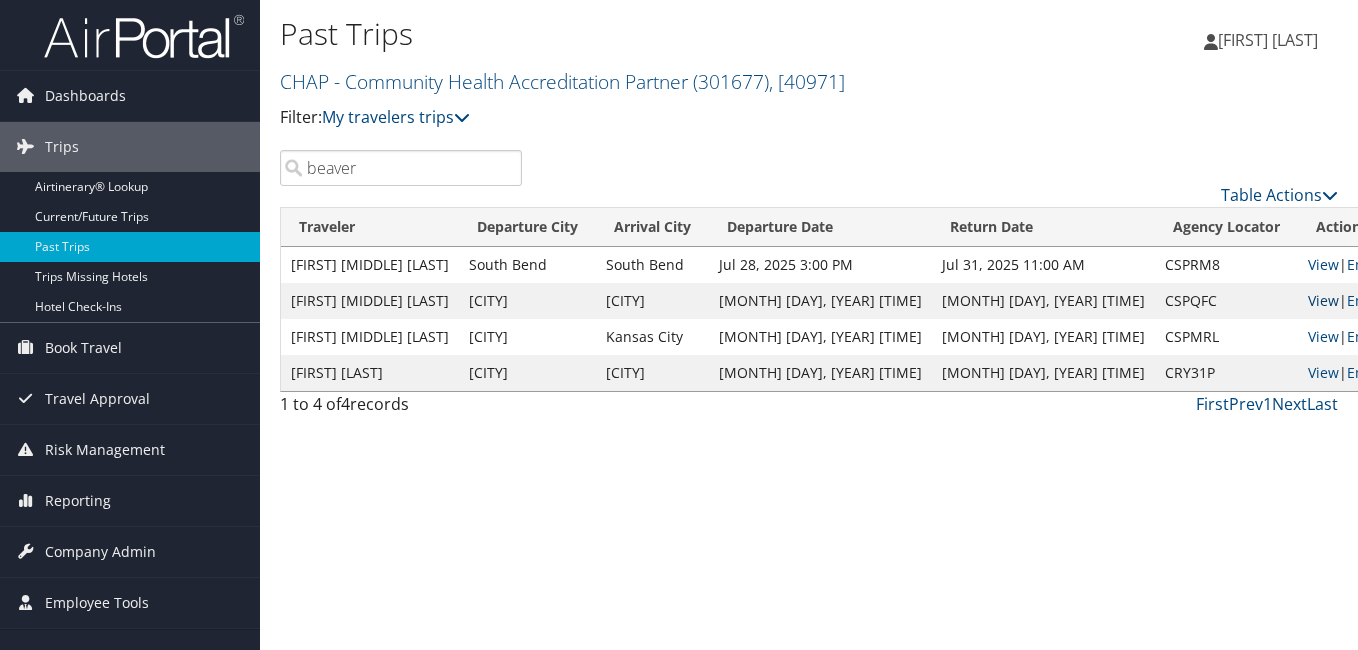 click on "View" at bounding box center (1323, 300) 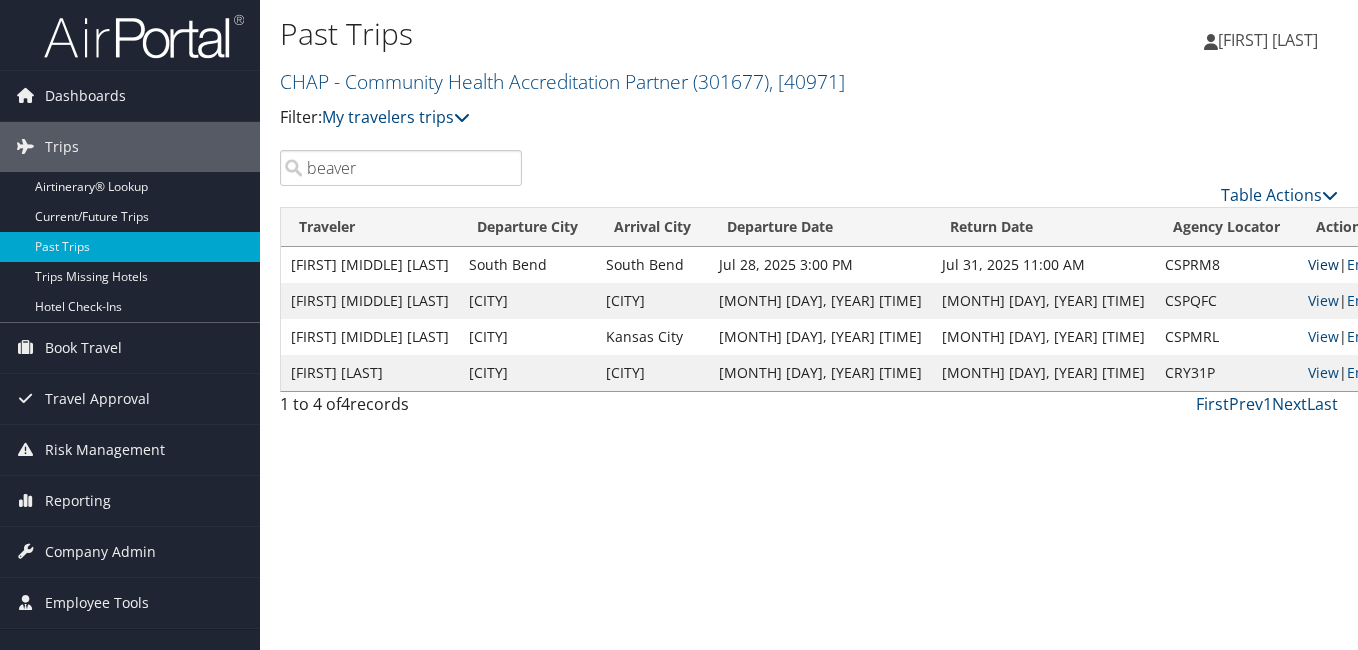 click on "View" at bounding box center (1323, 264) 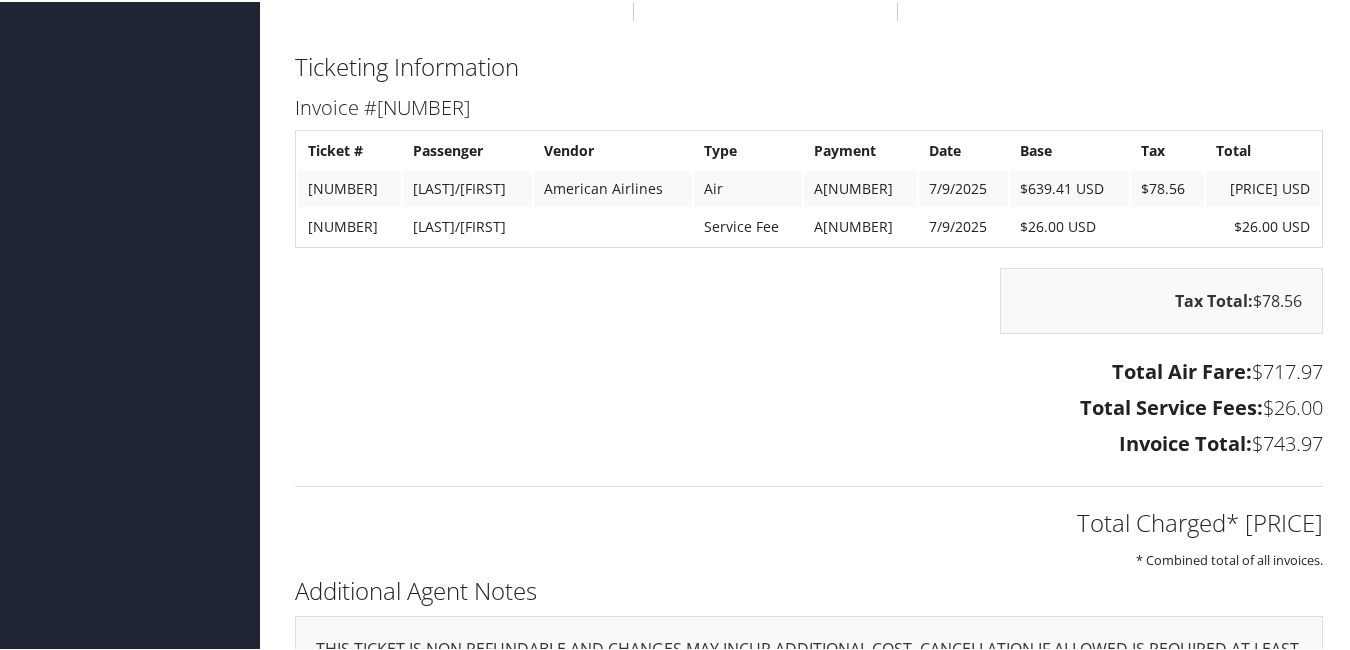 scroll, scrollTop: 3276, scrollLeft: 0, axis: vertical 